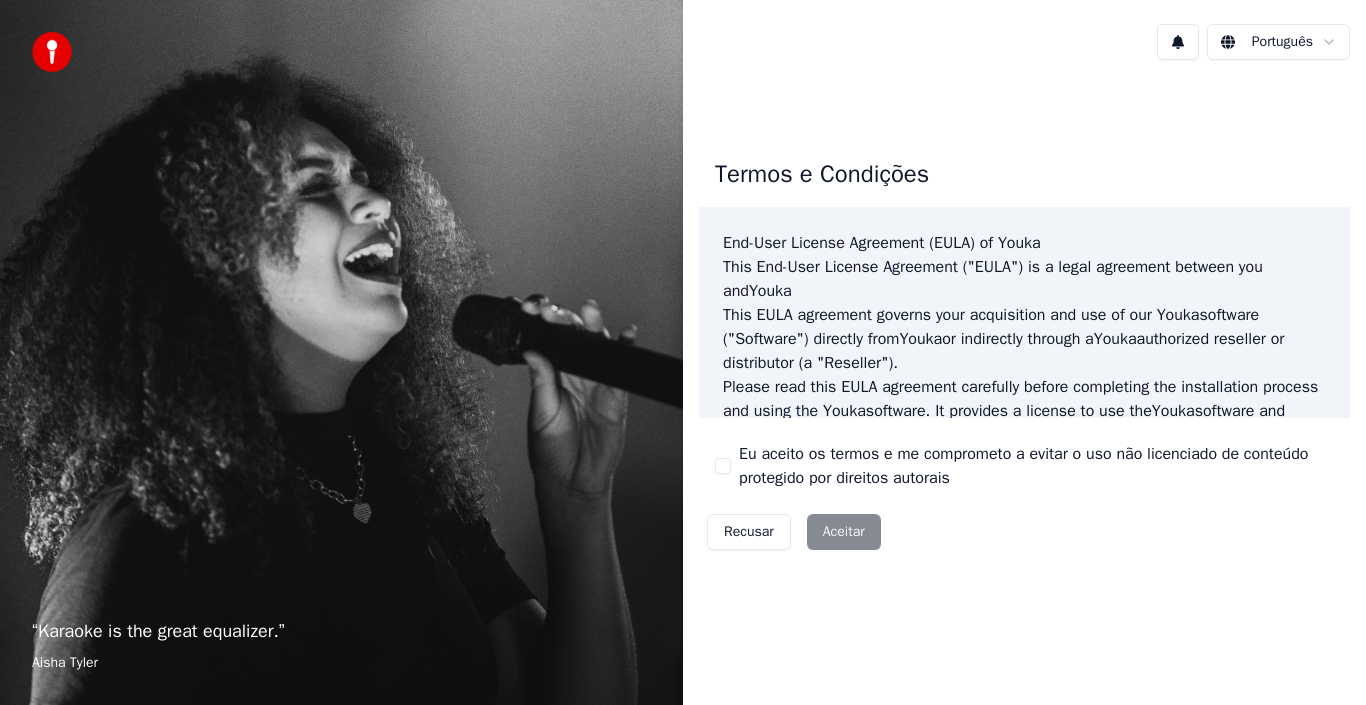 scroll, scrollTop: 0, scrollLeft: 0, axis: both 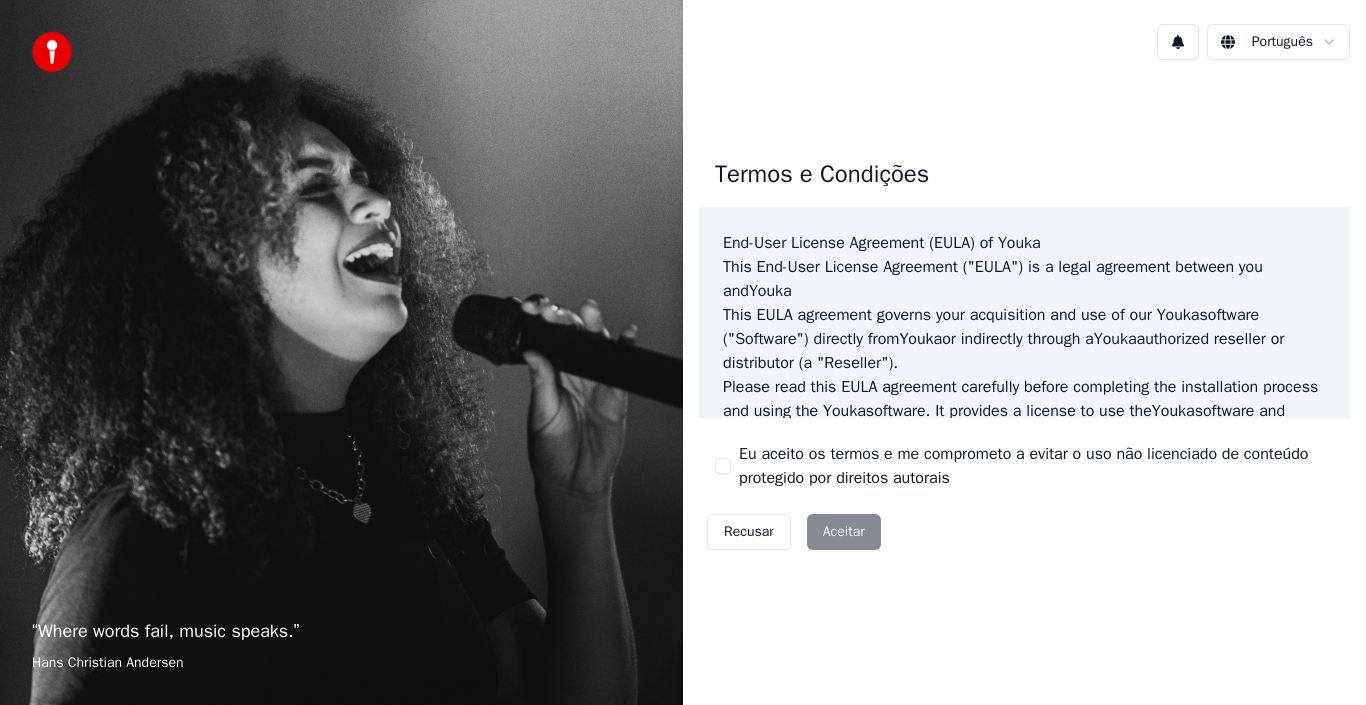 click on "Recusar Aceitar" at bounding box center (794, 532) 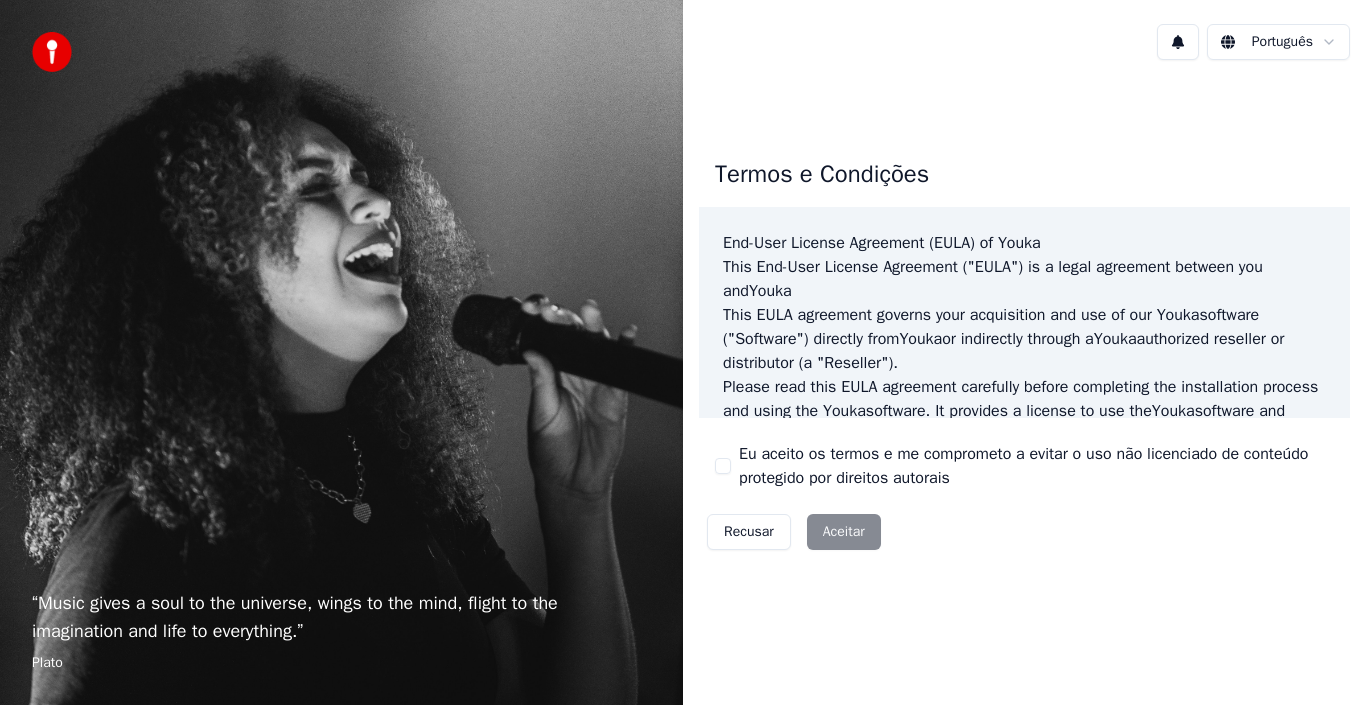 click on "Recusar Aceitar" at bounding box center [794, 532] 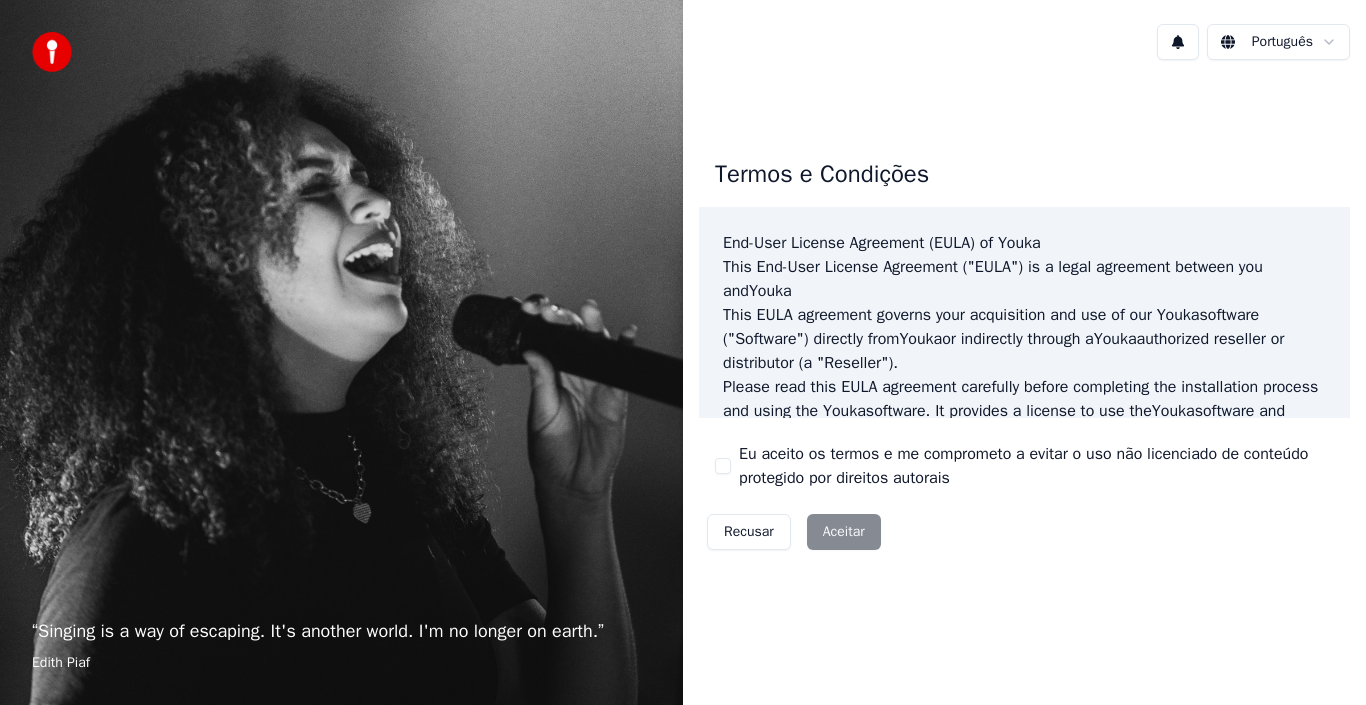 click on "Recusar Aceitar" at bounding box center [794, 532] 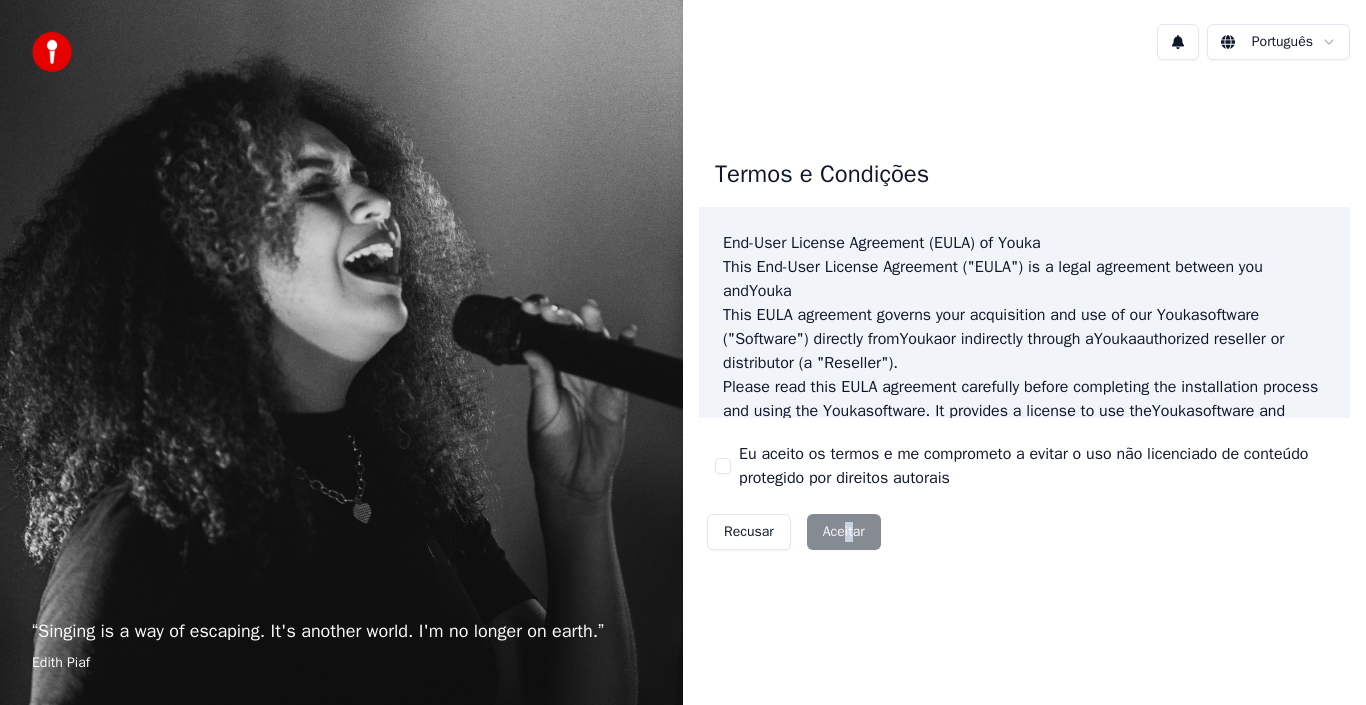 drag, startPoint x: 847, startPoint y: 529, endPoint x: 864, endPoint y: 529, distance: 17 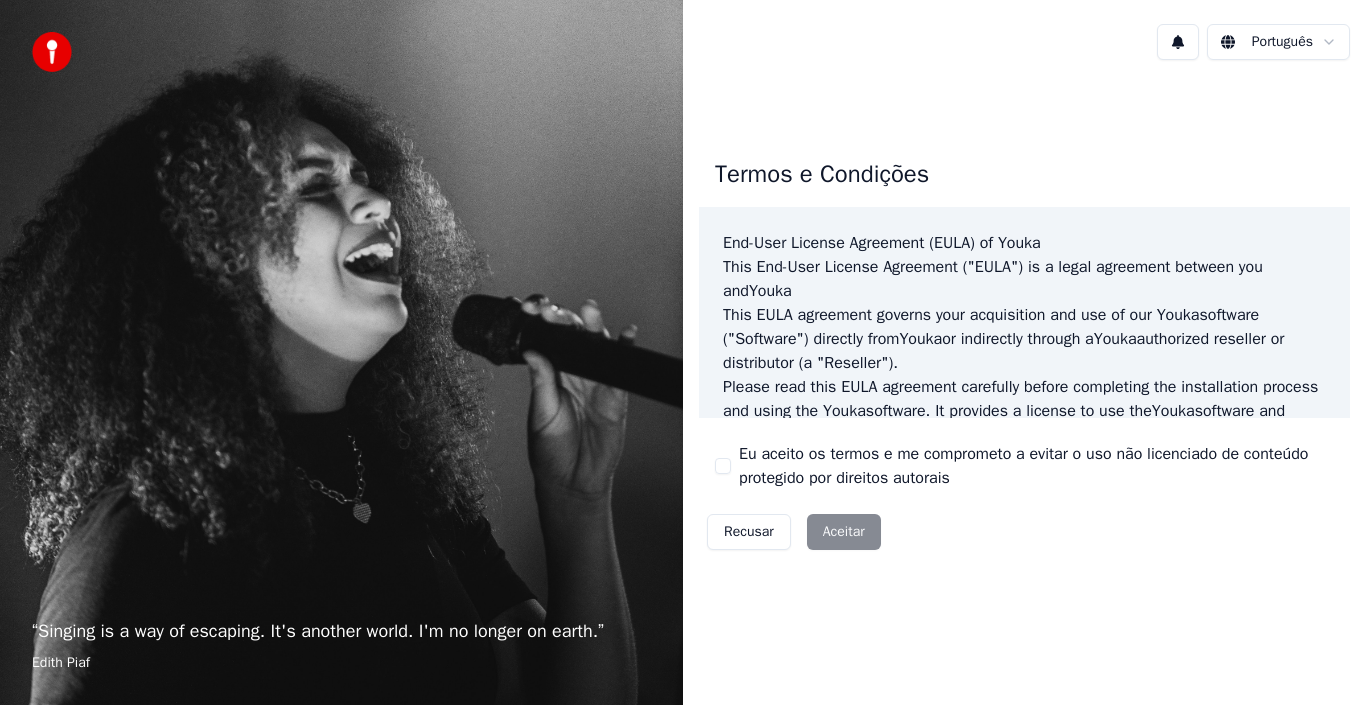 click on "Recusar Aceitar" at bounding box center (794, 532) 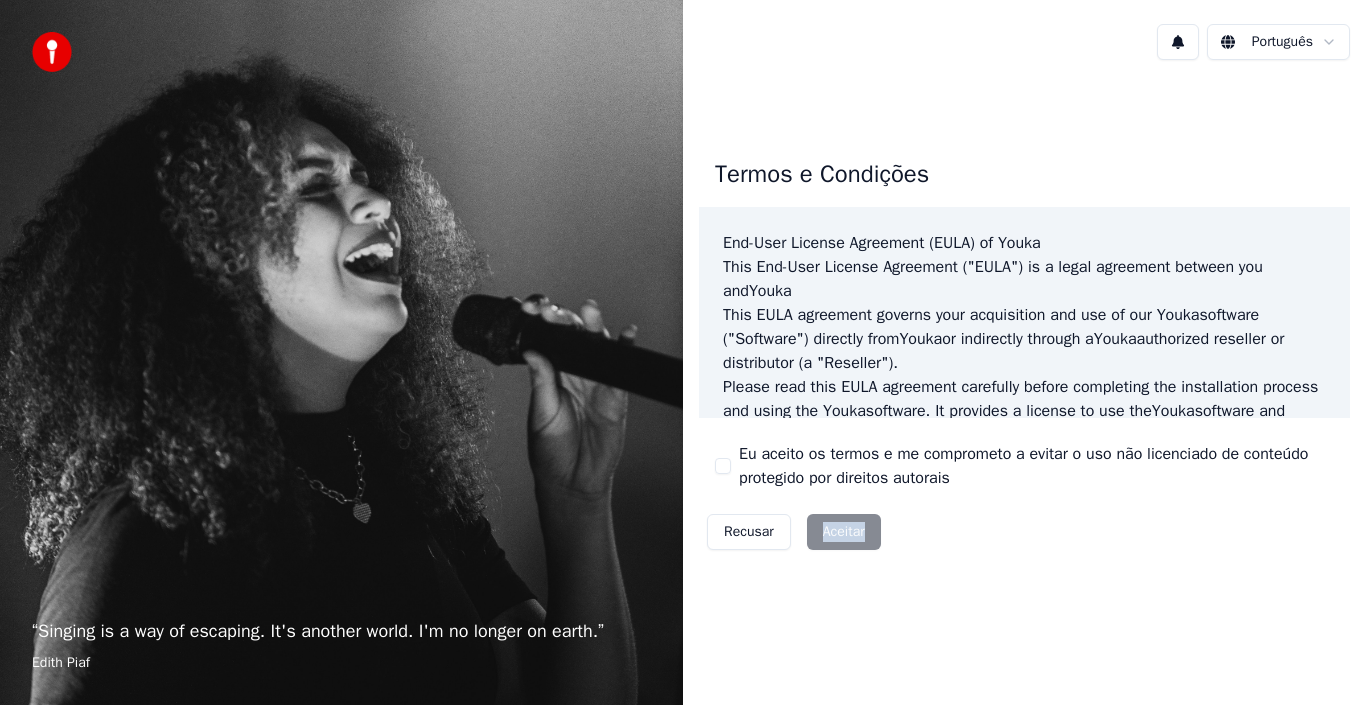 click on "Recusar Aceitar" at bounding box center (794, 532) 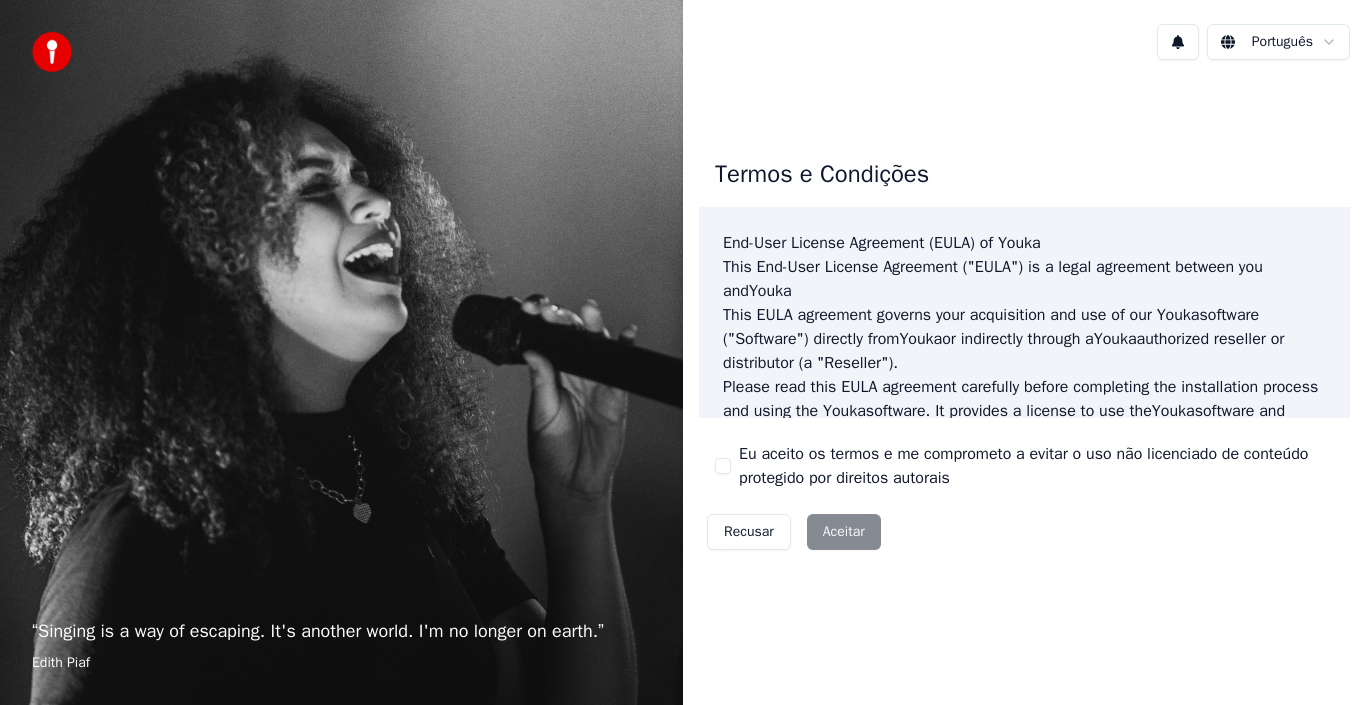 click on "Termos e Condições End-User License Agreement (EULA) of Youka This End-User License Agreement ("EULA") is a legal agreement between you and Youka This EULA agreement governs your acquisition and use of our Youka software ("Software") directly from Youka or indirectly through a Youka authorized reseller or distributor (a "Reseller"). Please read this EULA agreement carefully before completing the installation process and using the Youka software. It provides a license to use the Youka software and contains warranty information and liability disclaimers. If you register for a free trial of the Youka software, this EULA agreement will also govern that trial. By clicking "accept" or installing and/or using the Youka software, you are confirming your acceptance of the Software and agreeing to become bound by the terms of this EULA agreement. This EULA agreement shall apply only to the Software supplied by Youka Youka EULA Template for Youka. License Grant Youka Youka Youka" at bounding box center (1024, 350) 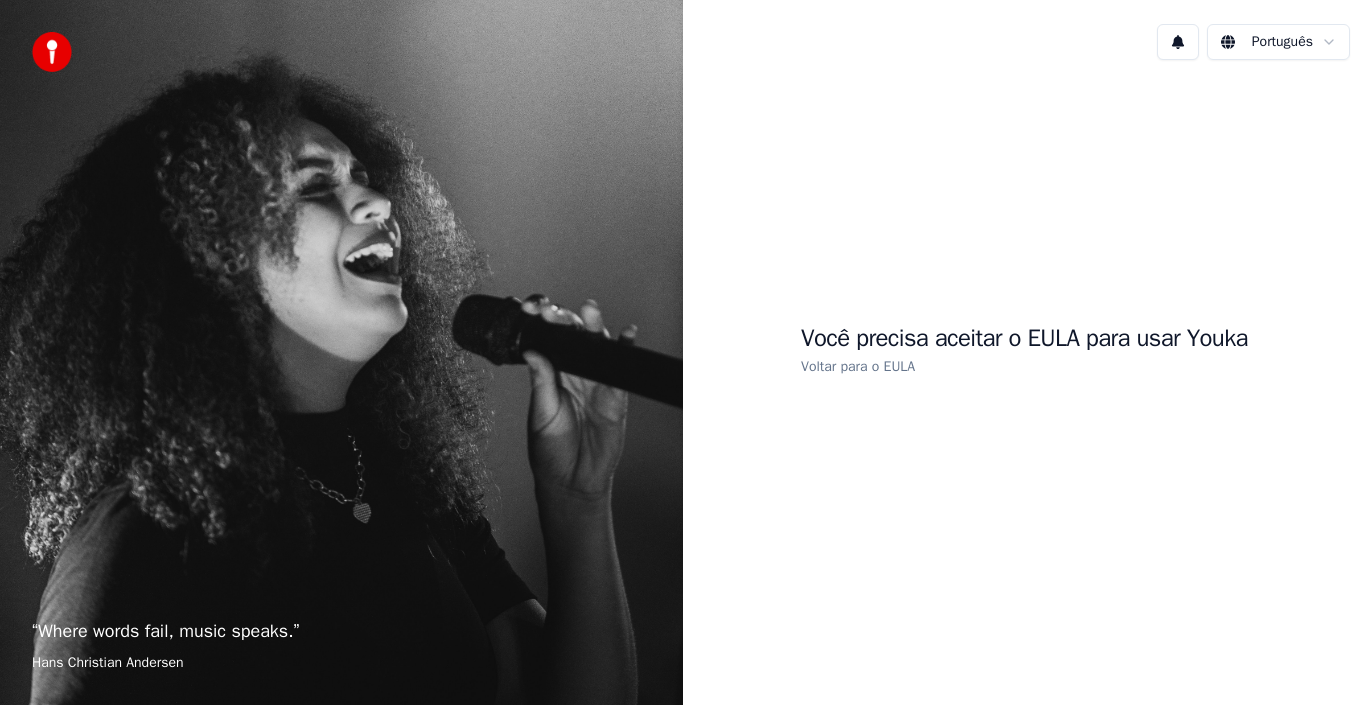 click on "Voltar para o EULA" at bounding box center [858, 366] 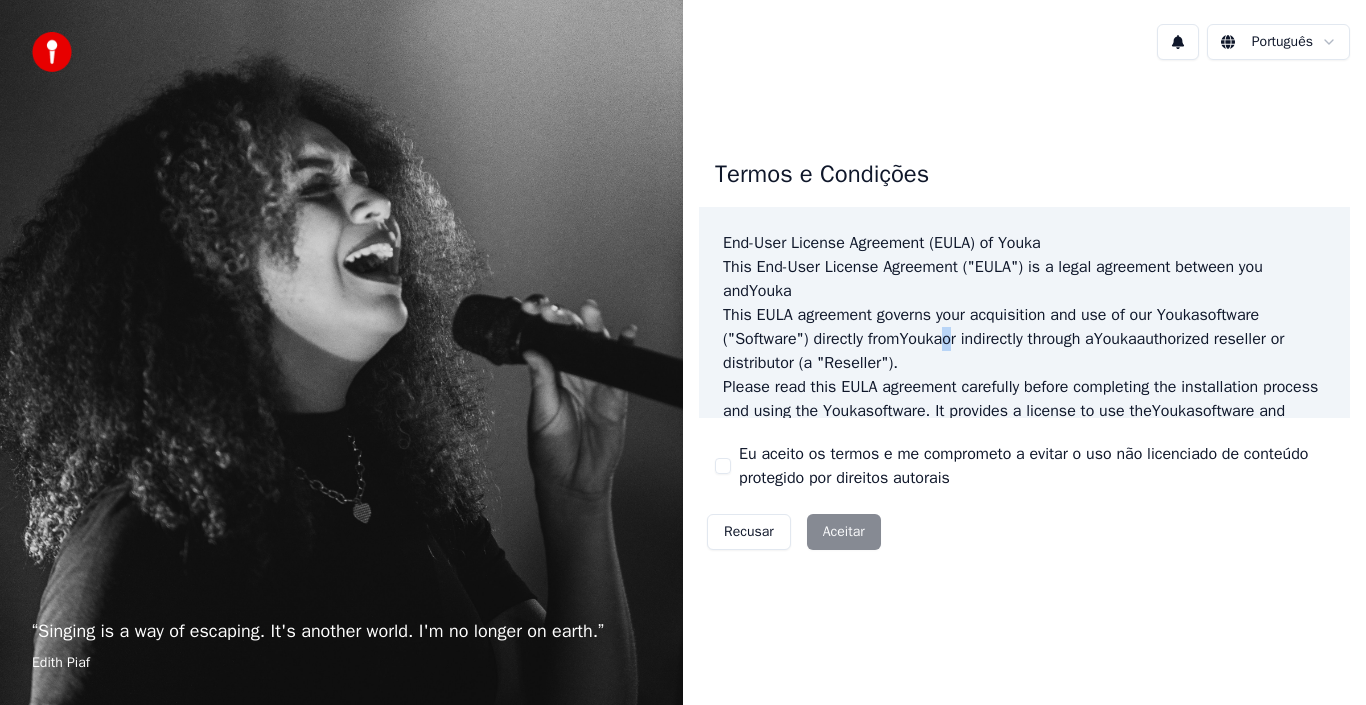 click on "This EULA agreement governs your acquisition and use of our Youka software ("Software") directly from Youka or indirectly through a Youka authorized reseller or distributor (a "Reseller")." at bounding box center [1024, 339] 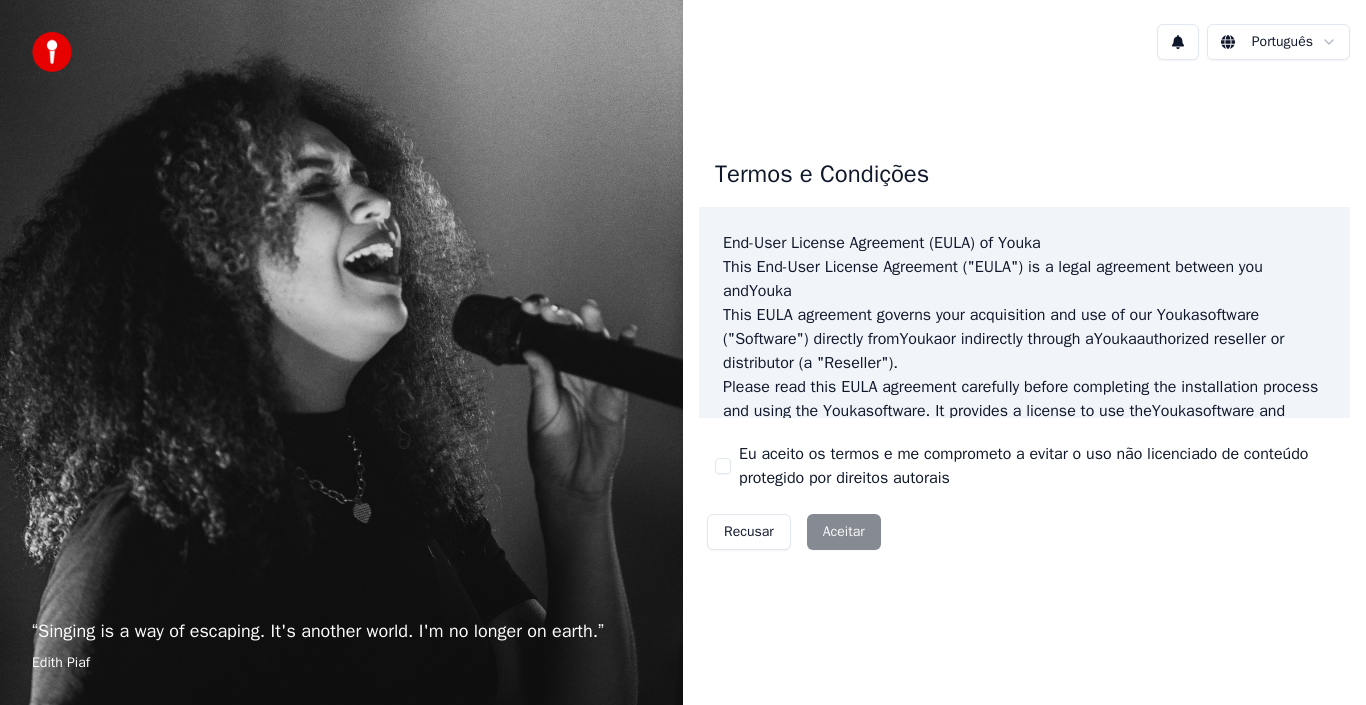 click on "Recusar Aceitar" at bounding box center (794, 532) 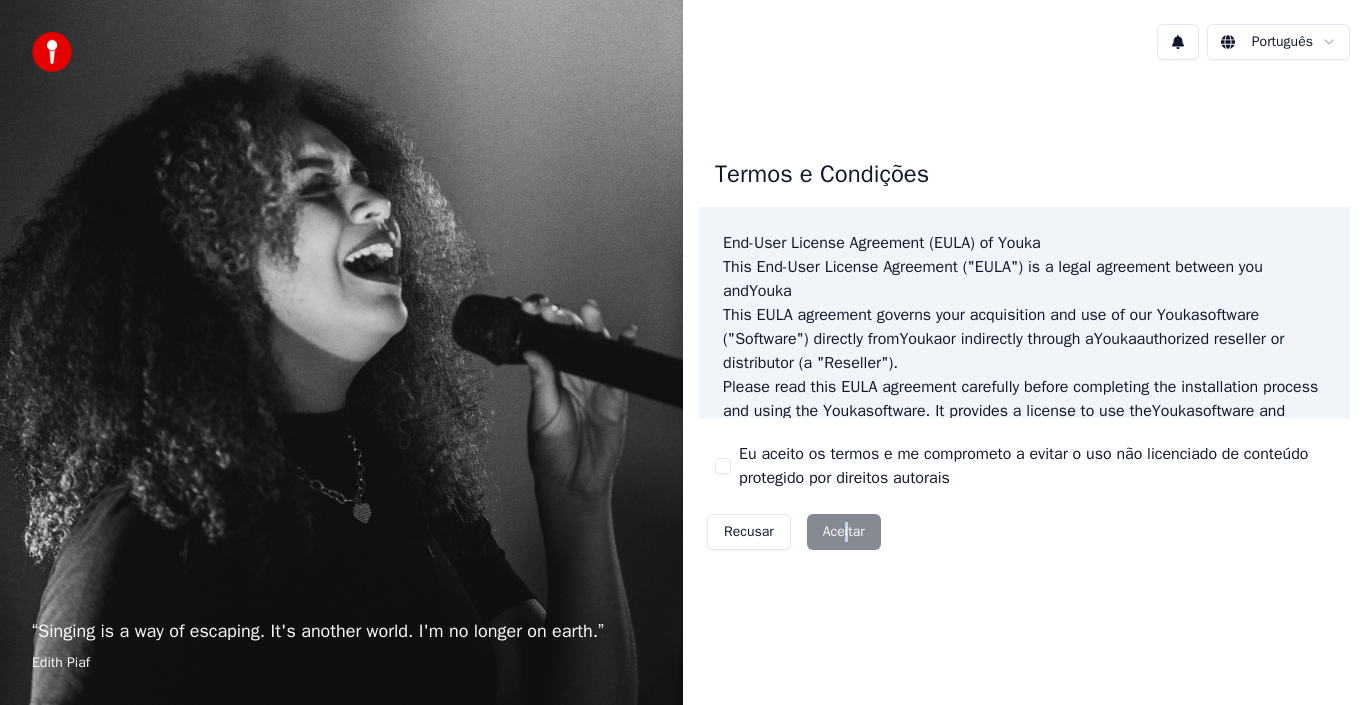 click on "Recusar Aceitar" at bounding box center [794, 532] 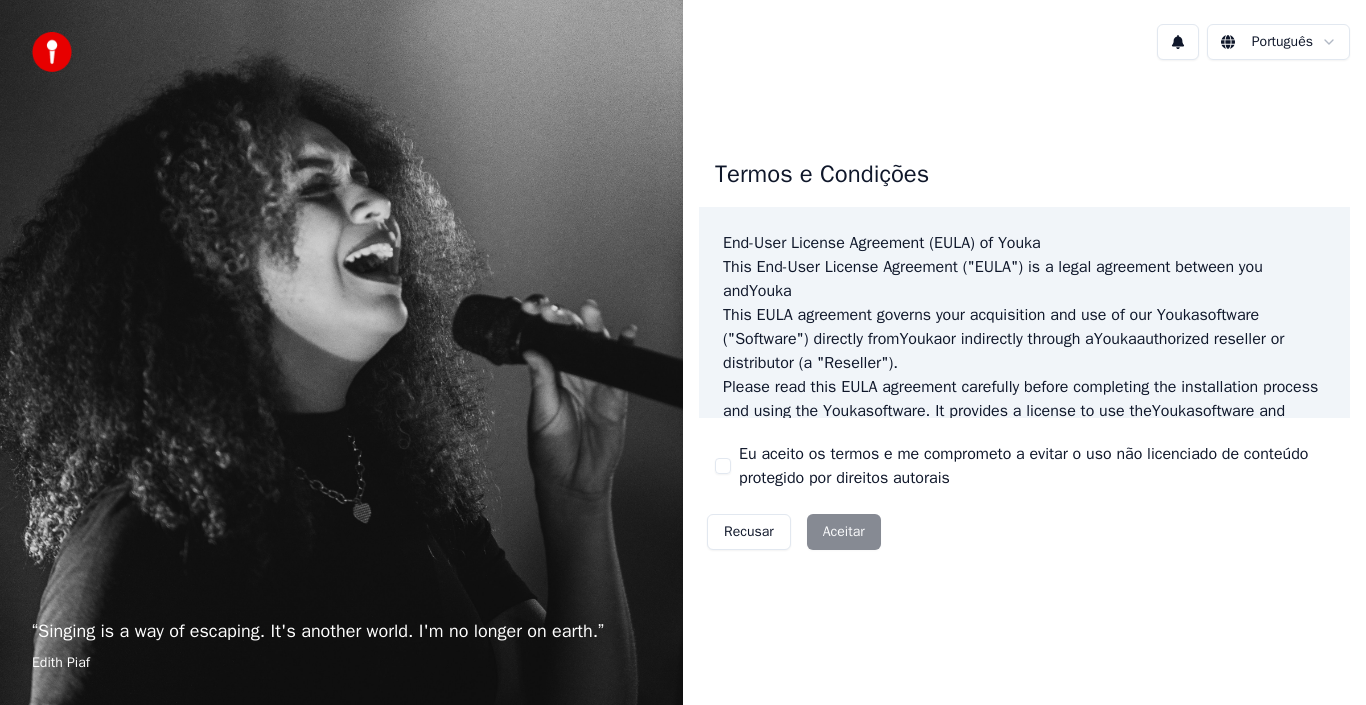 click on "Recusar Aceitar" at bounding box center [794, 532] 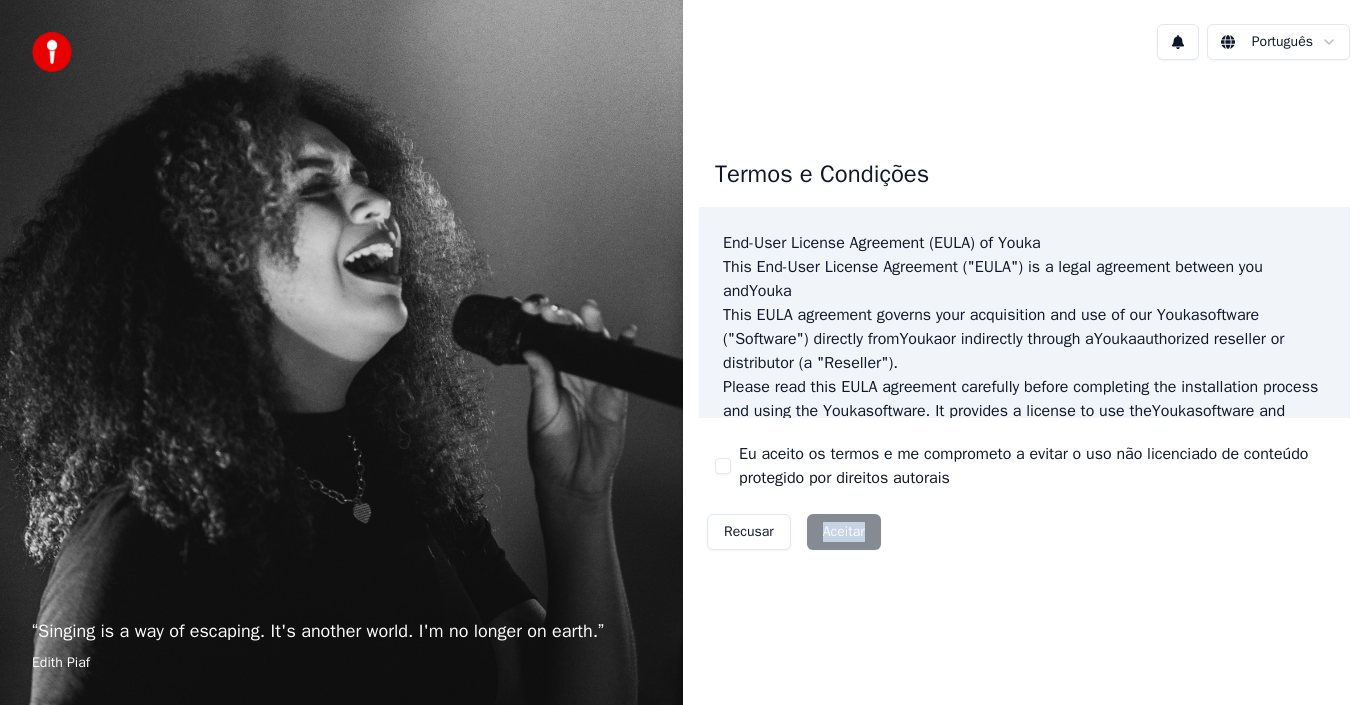 click on "Recusar Aceitar" at bounding box center (794, 532) 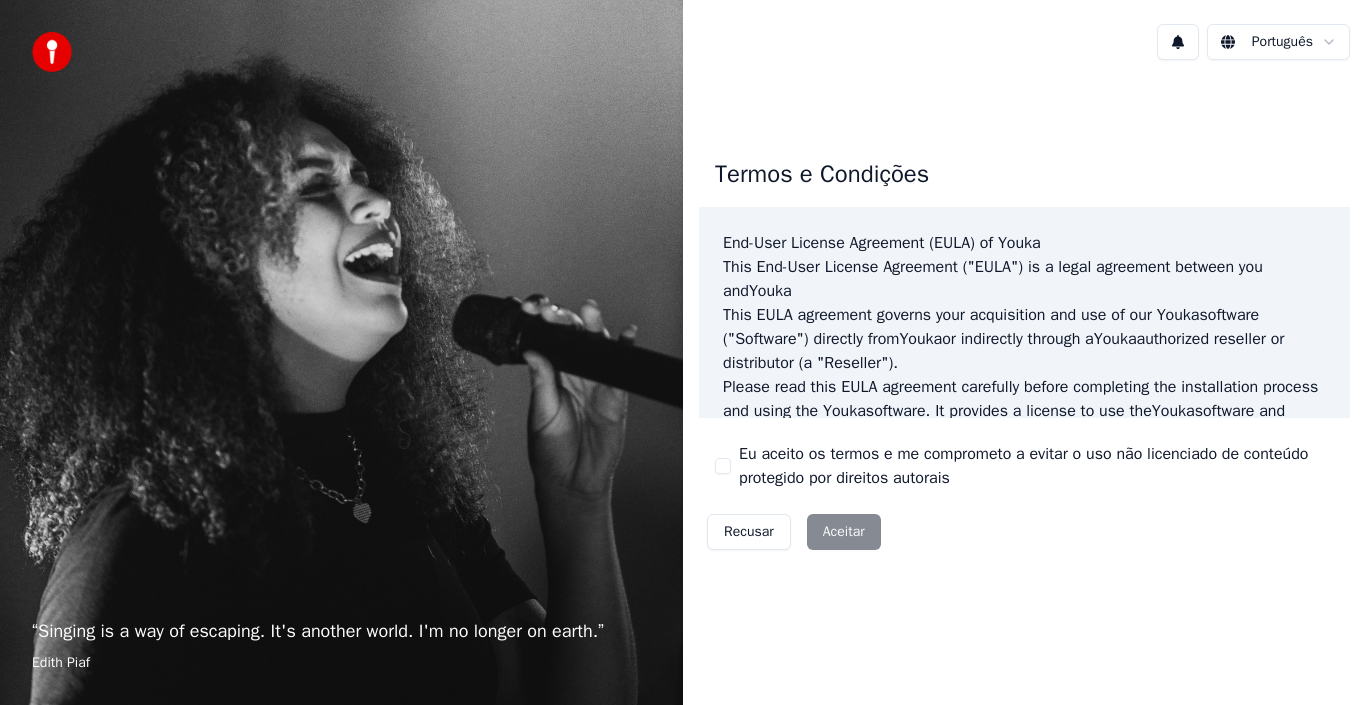 click on "Eu aceito os termos e me comprometo a evitar o uso não licenciado de conteúdo protegido por direitos autorais" at bounding box center [1036, 466] 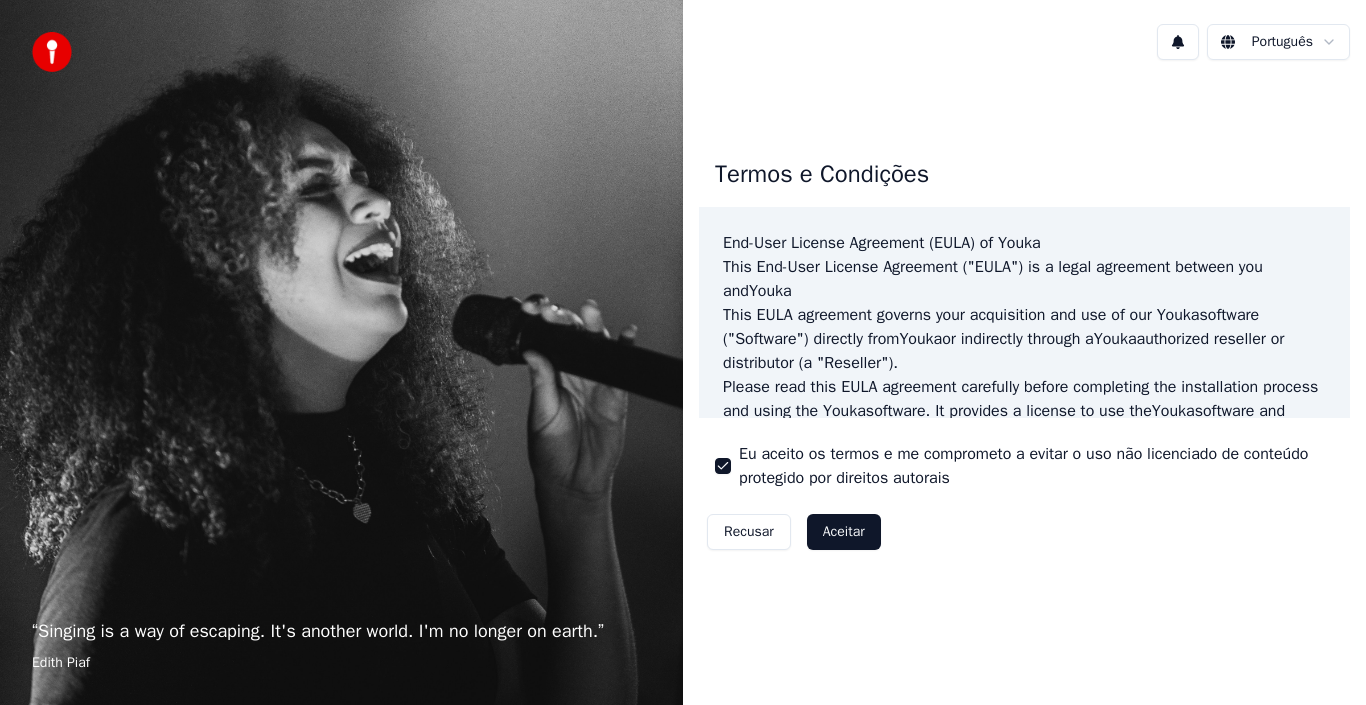 click on "Aceitar" at bounding box center [844, 532] 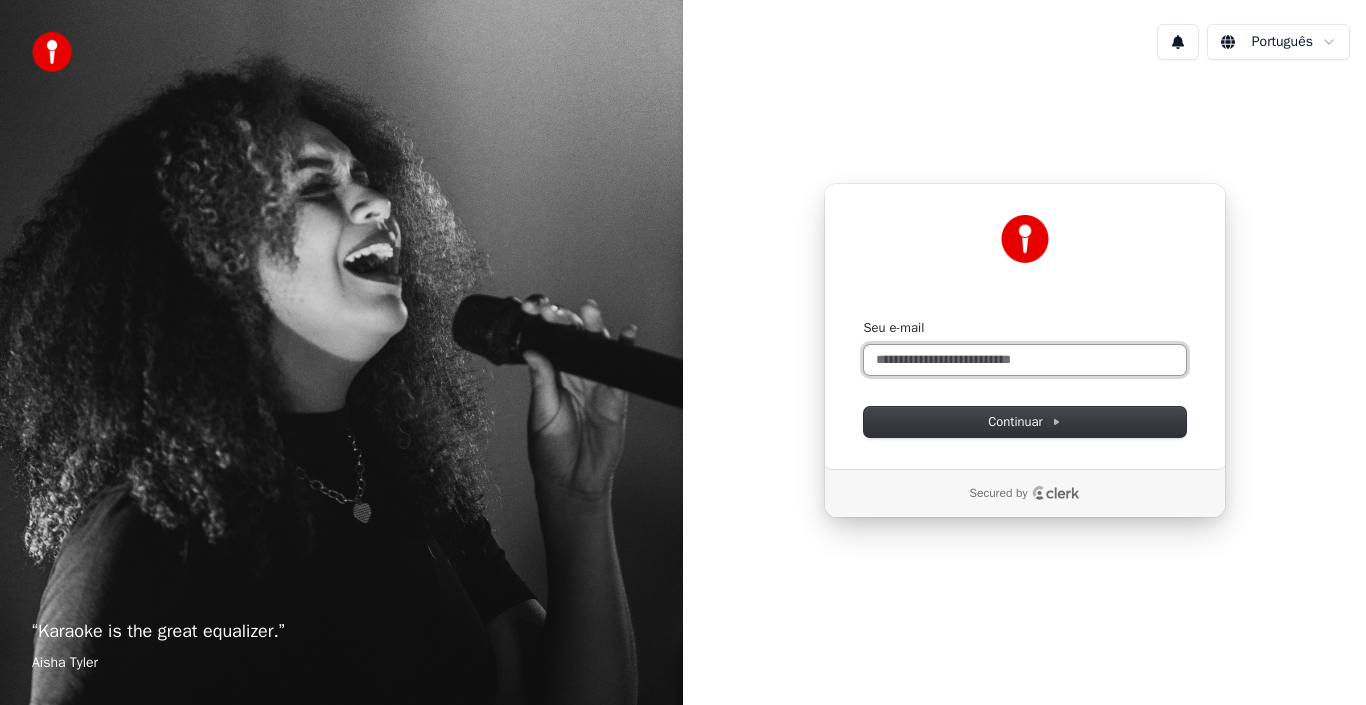 click on "Seu e-mail" at bounding box center (1025, 360) 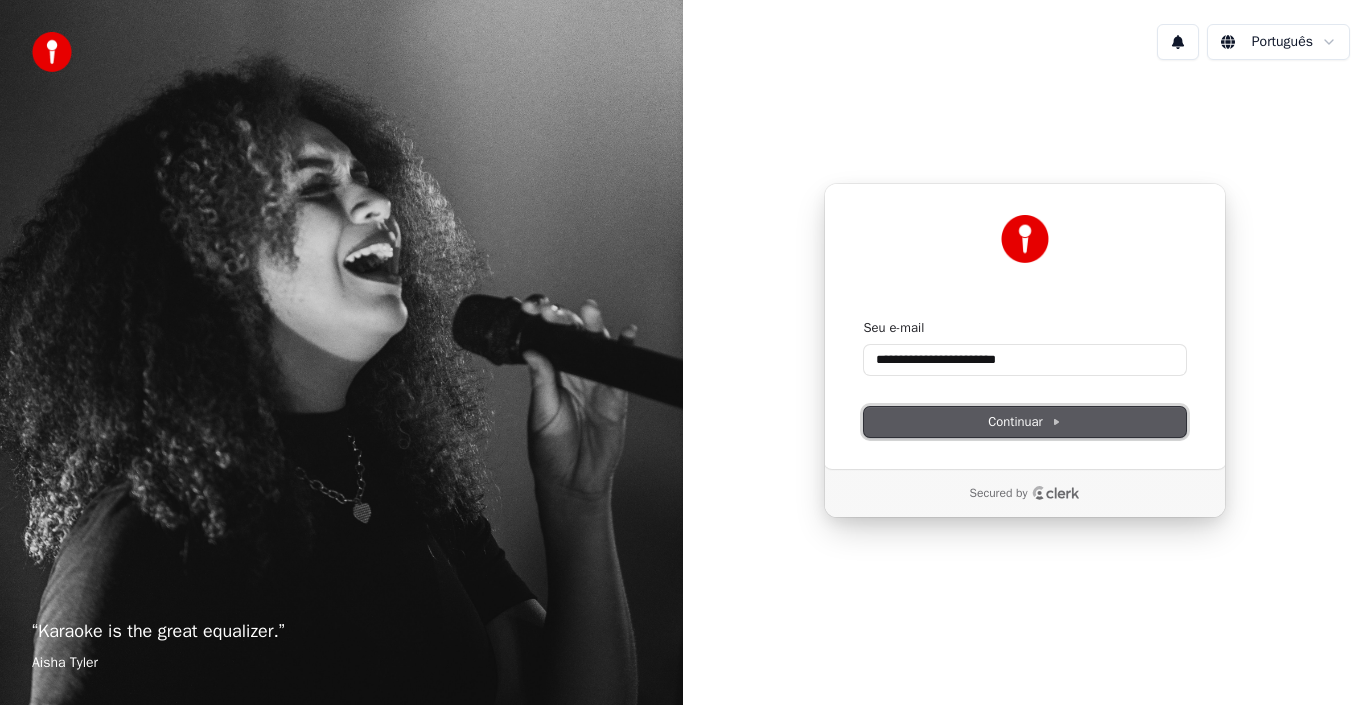 click on "Continuar" at bounding box center (1025, 422) 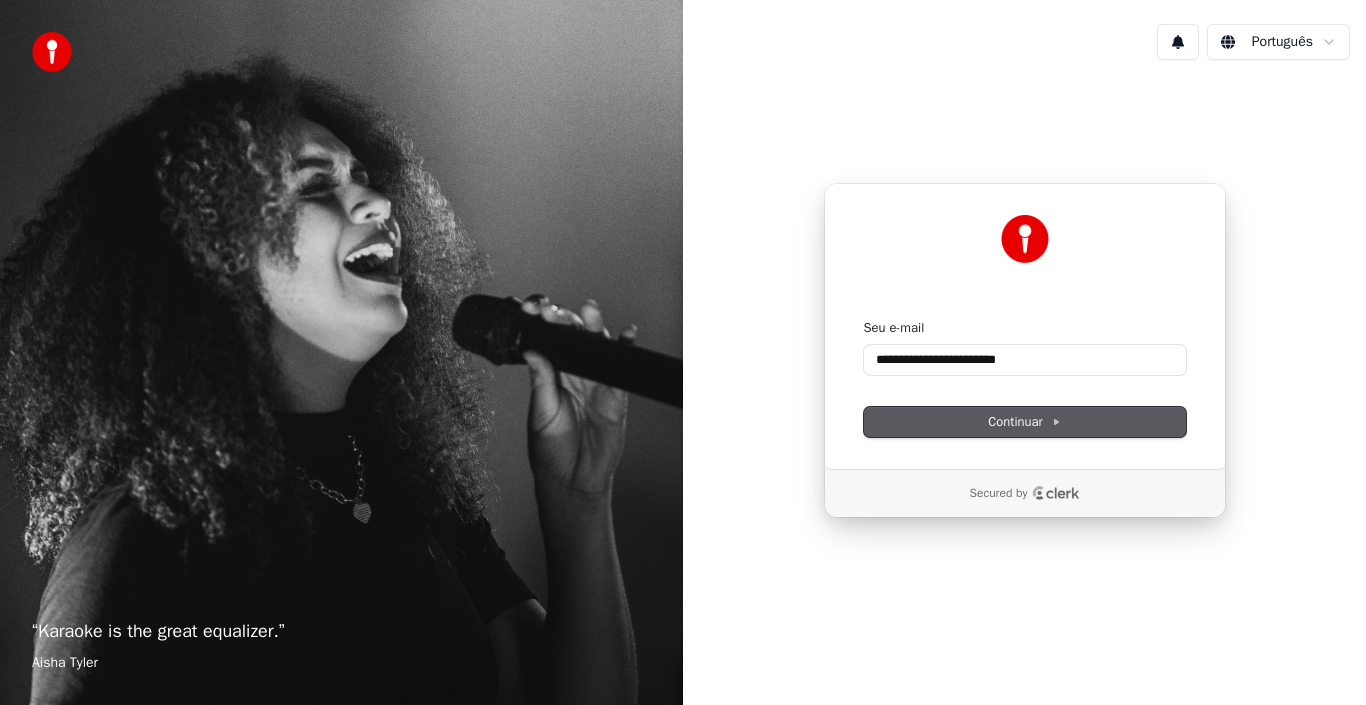 type on "**********" 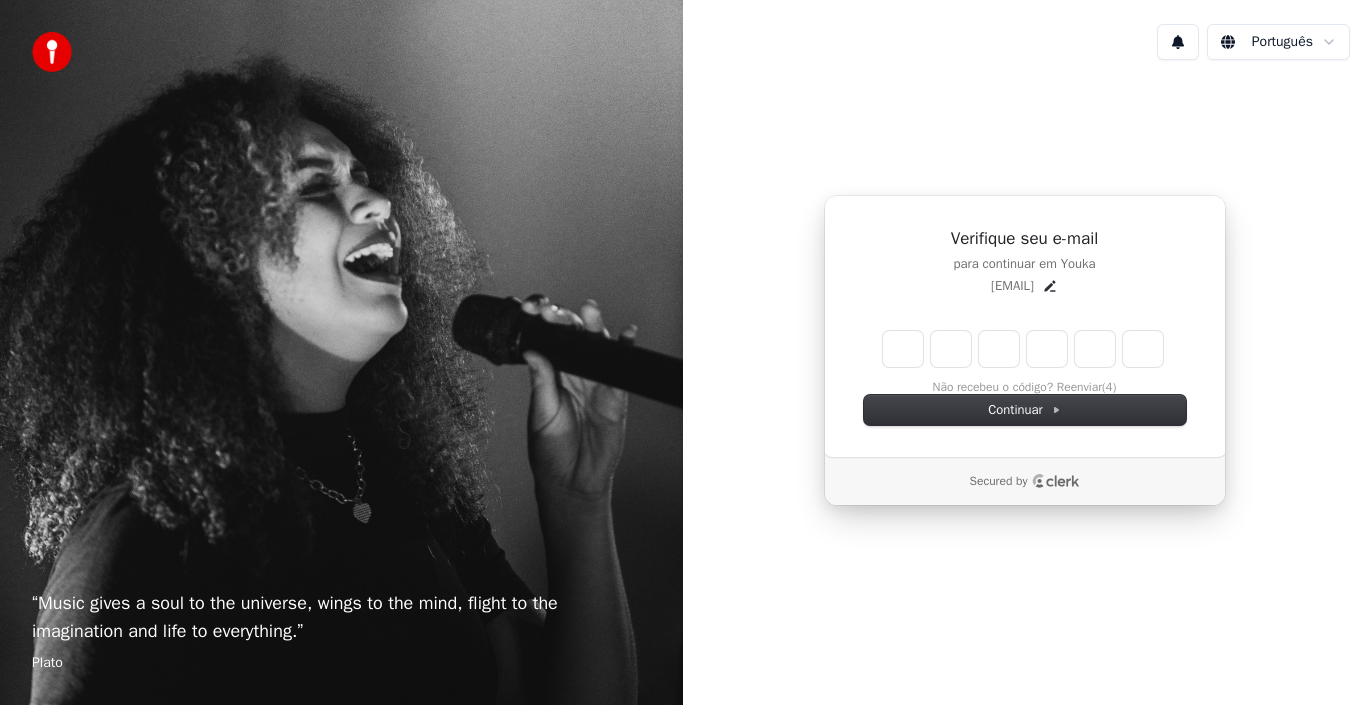 type on "*" 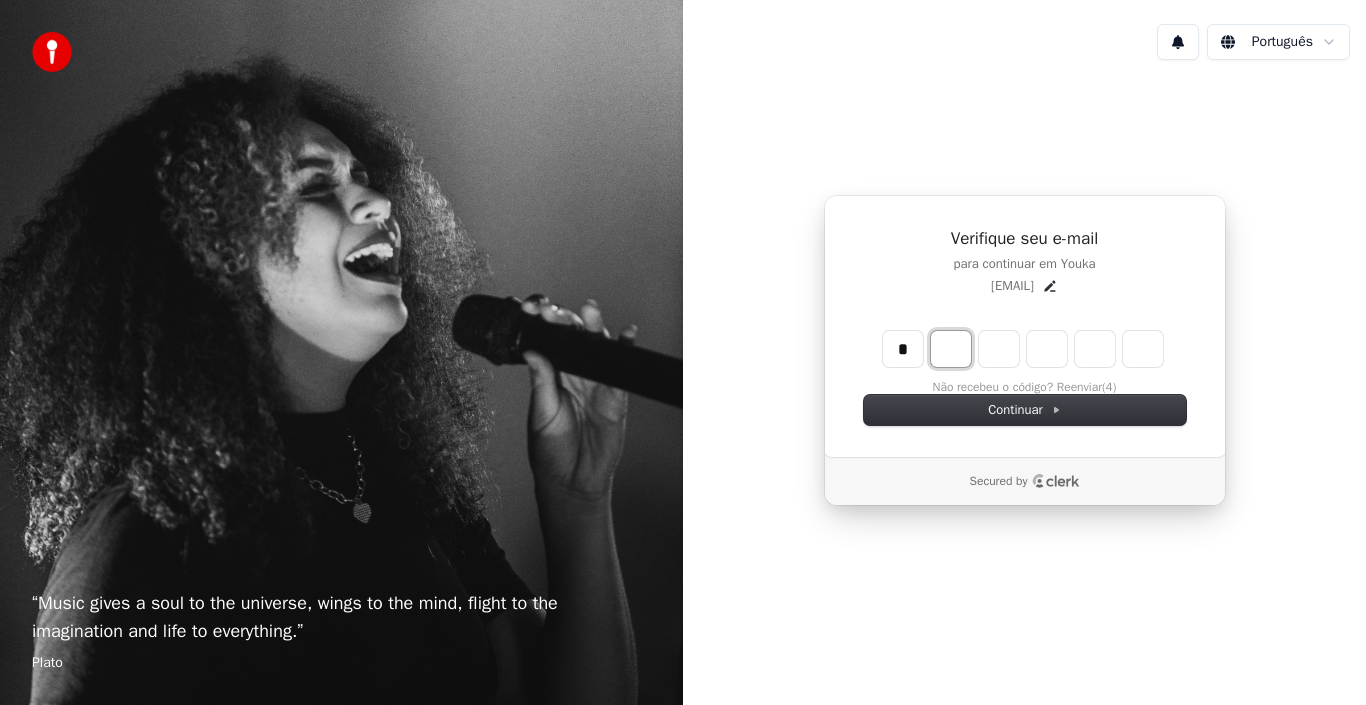 type on "*" 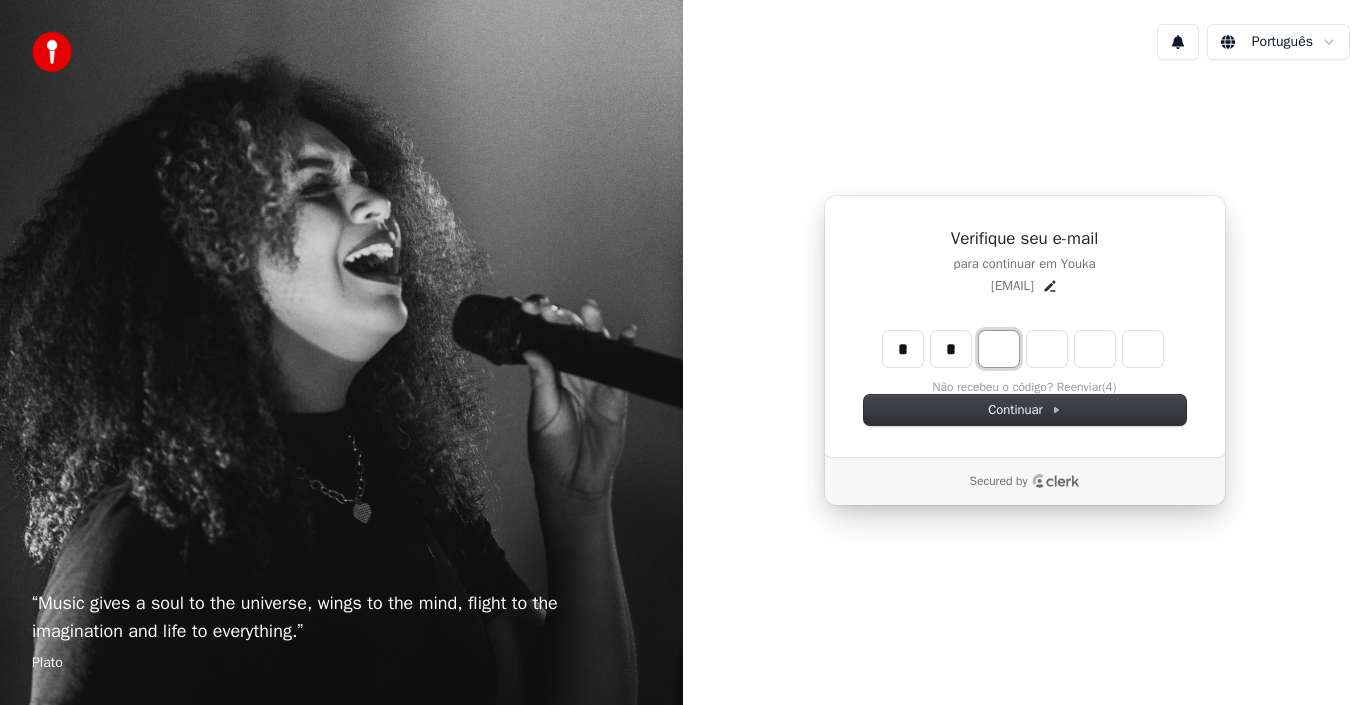 type on "**" 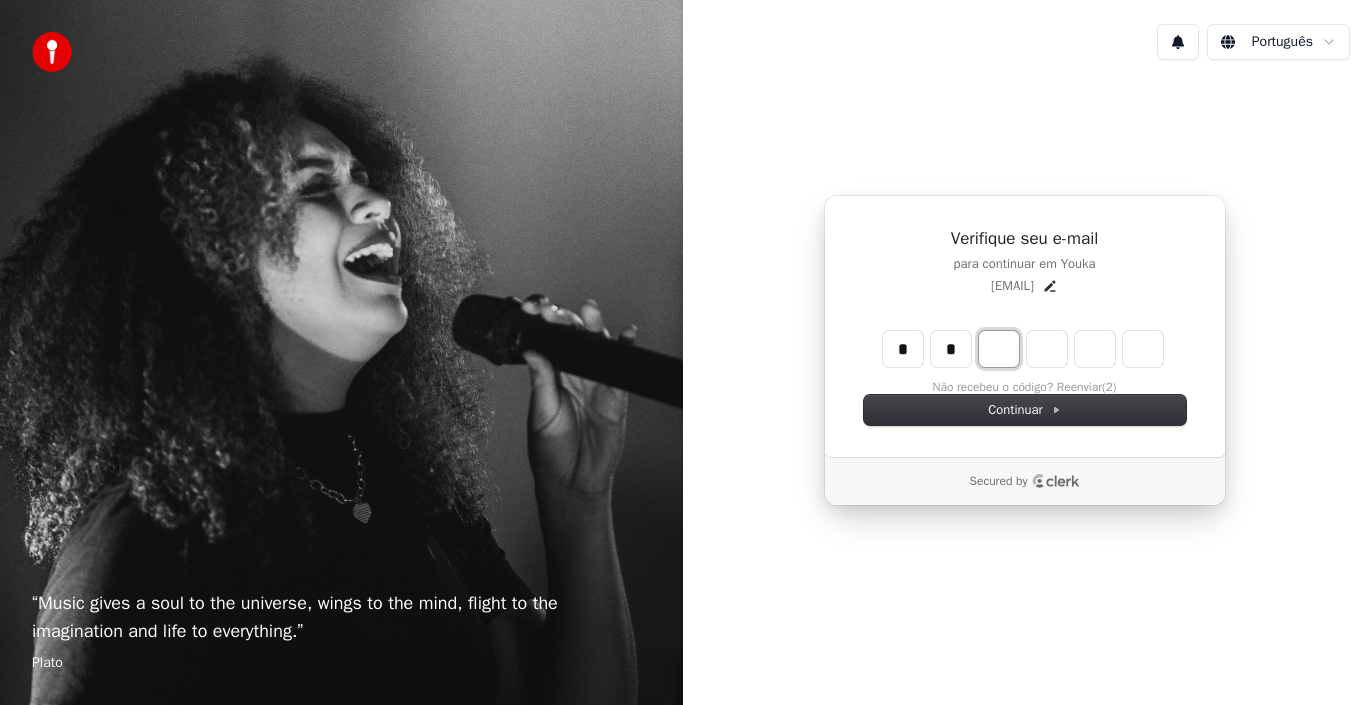 type on "*" 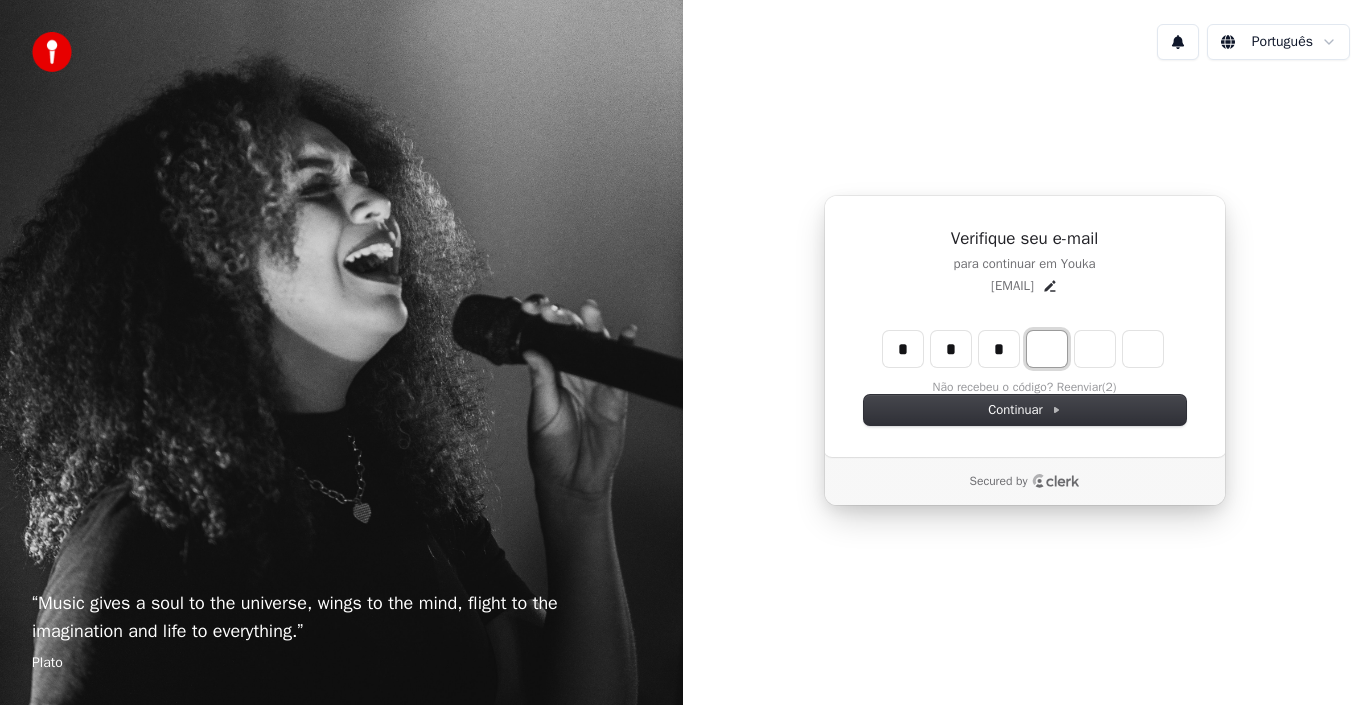 type on "***" 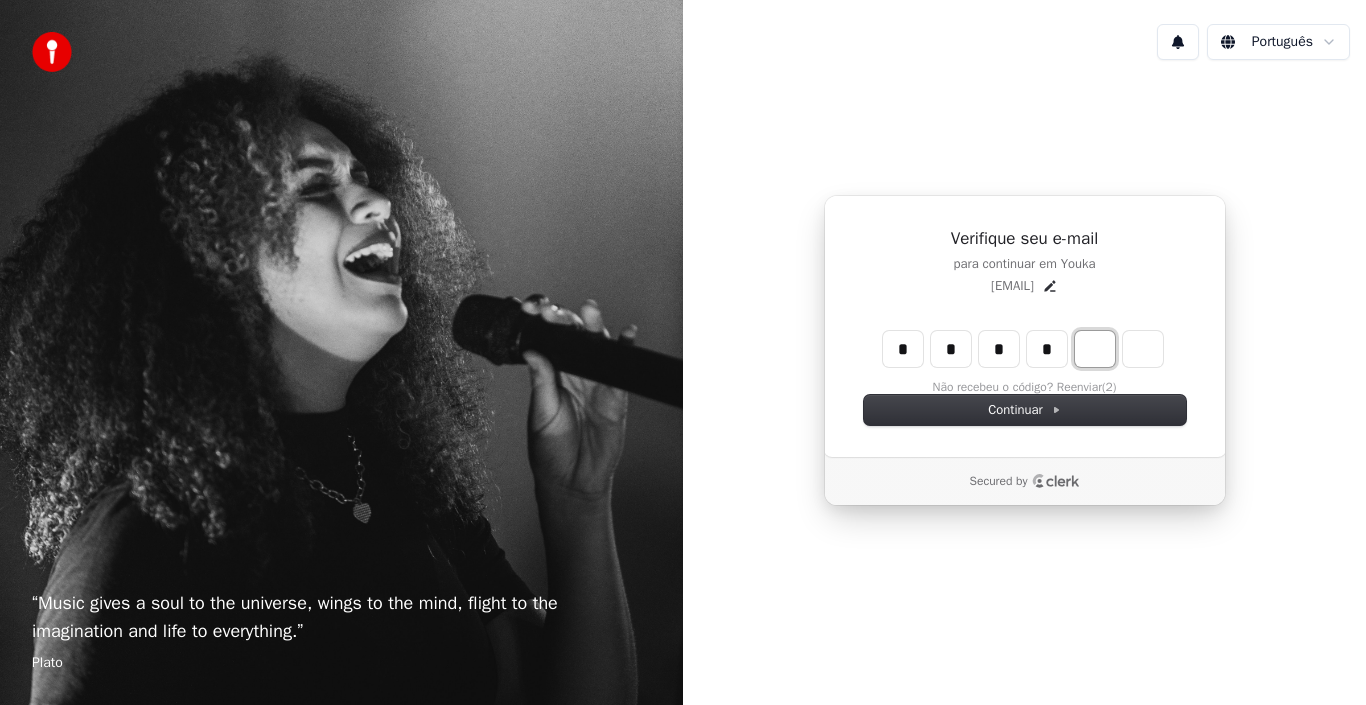 type on "****" 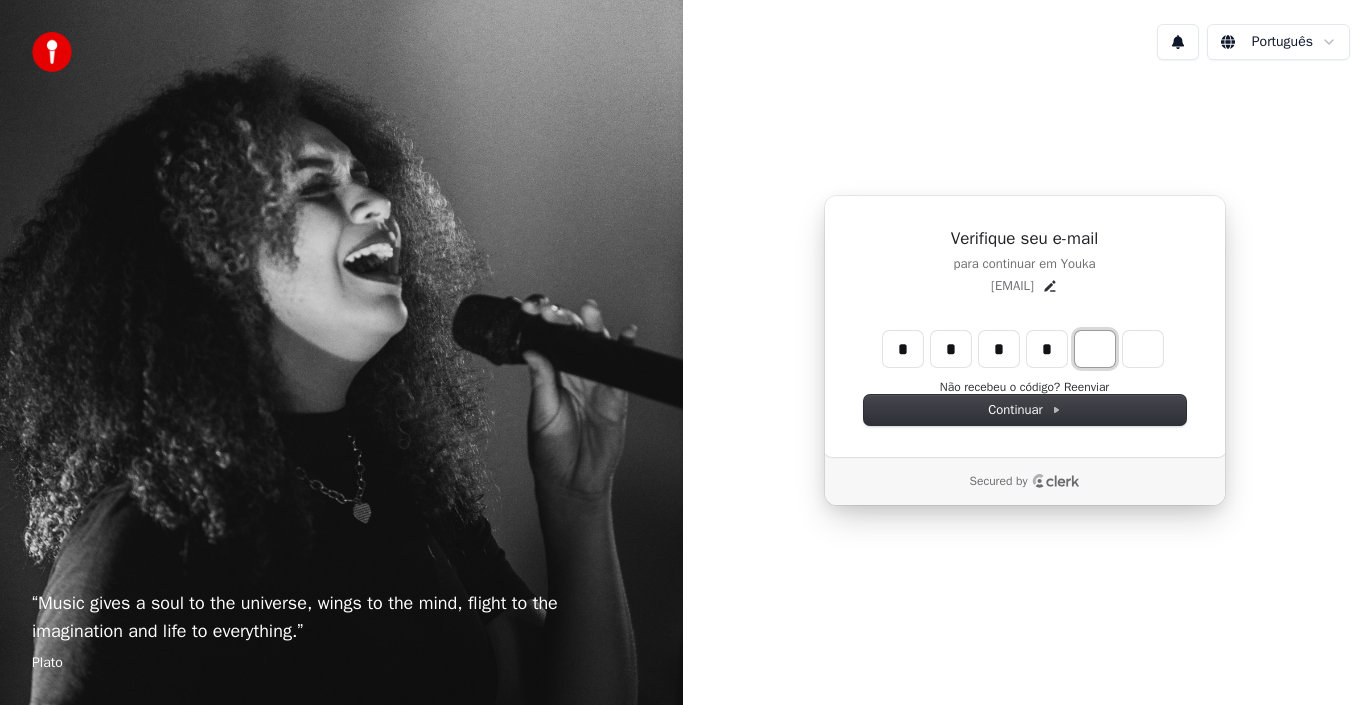 type on "*" 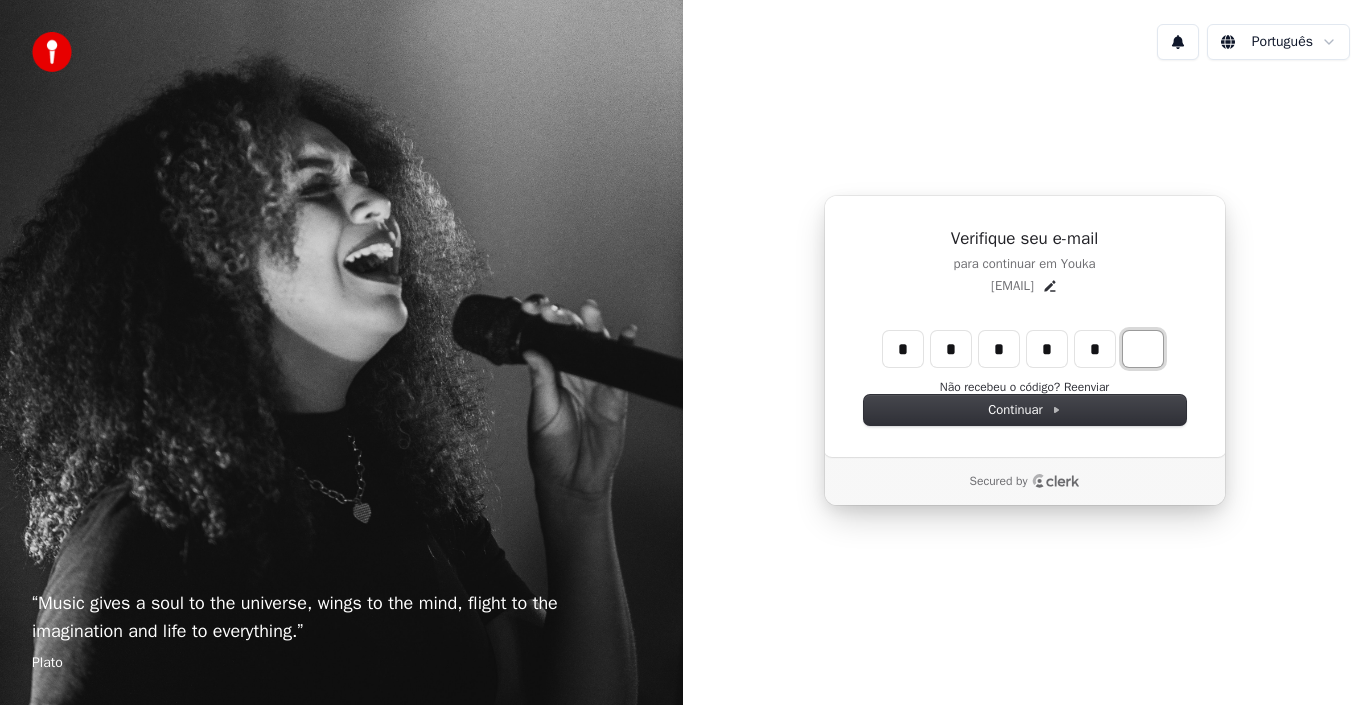 type on "******" 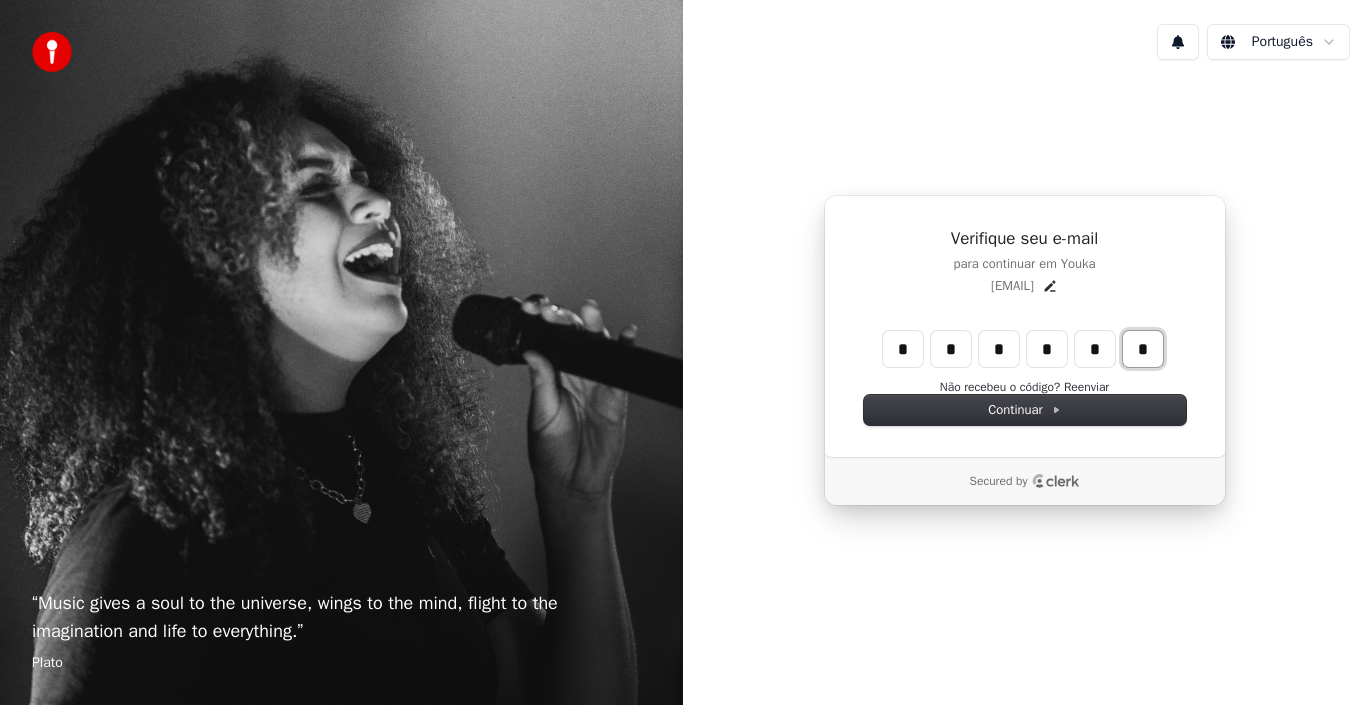 type on "*" 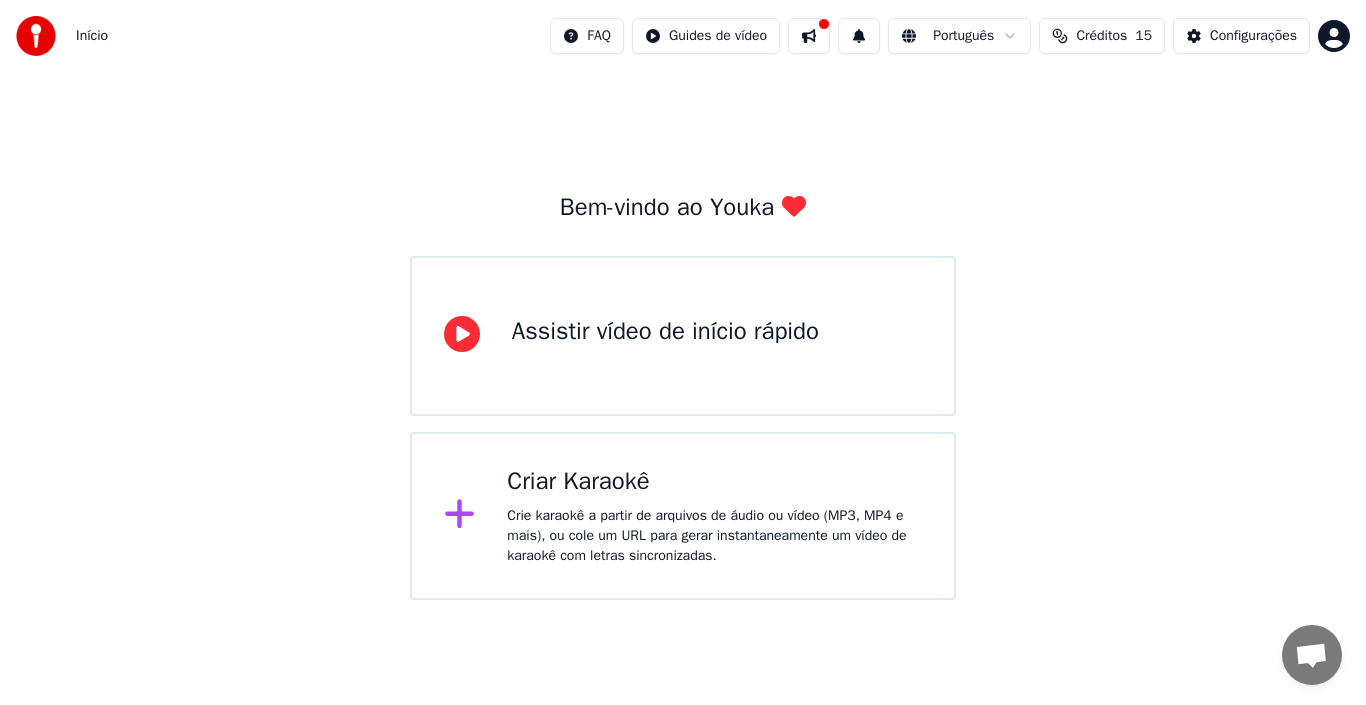 click 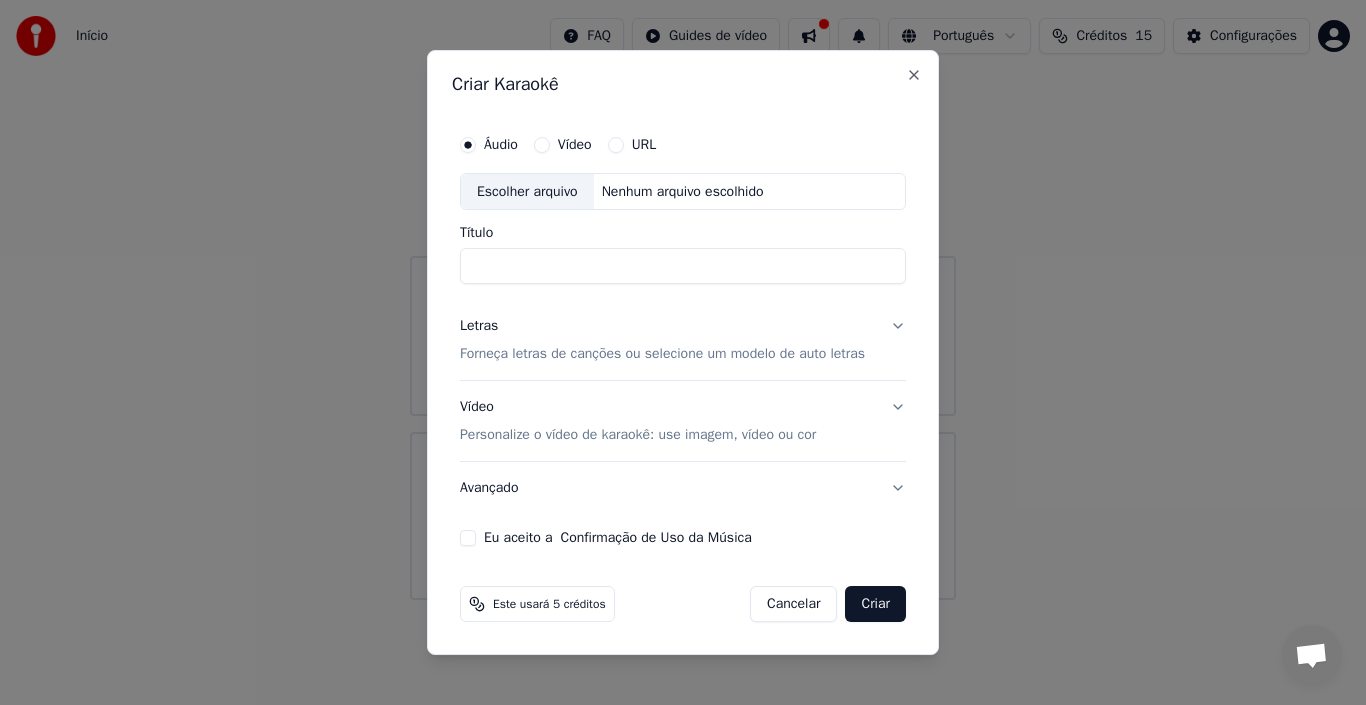 click on "Escolher arquivo" at bounding box center [527, 192] 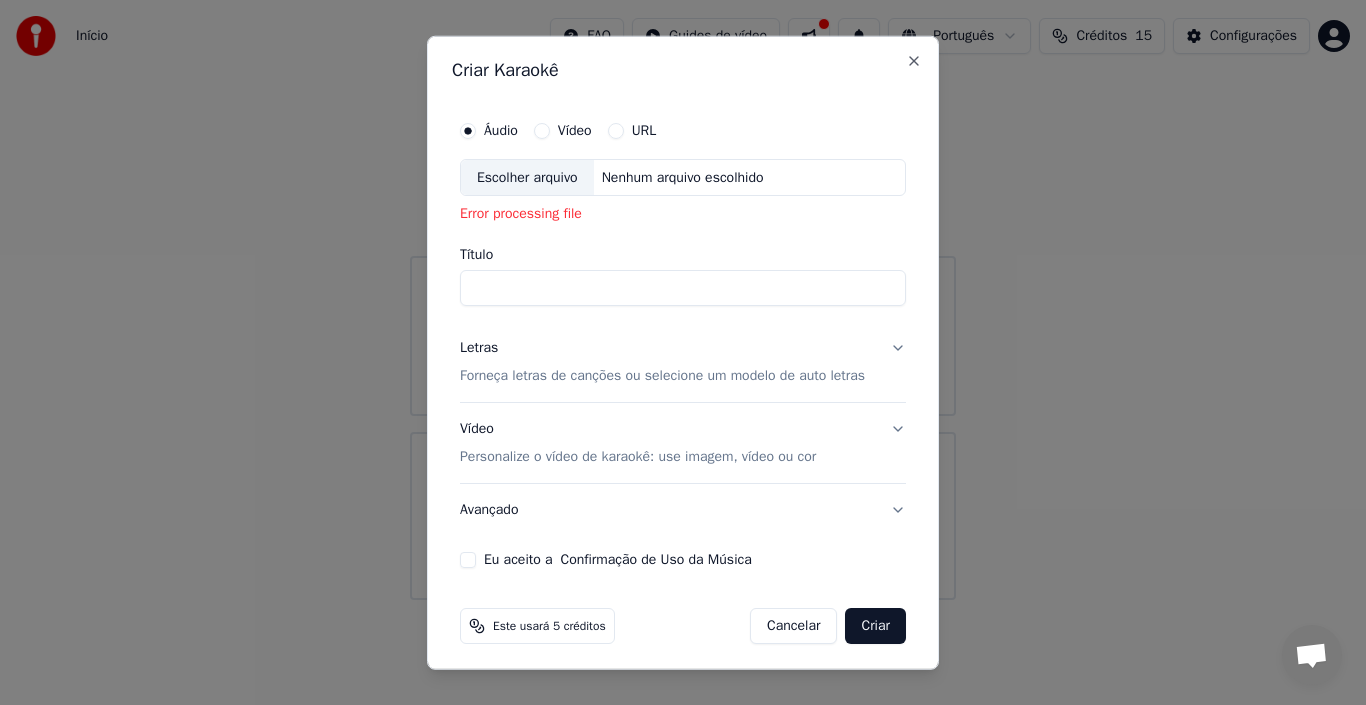 click on "Áudio" at bounding box center (501, 130) 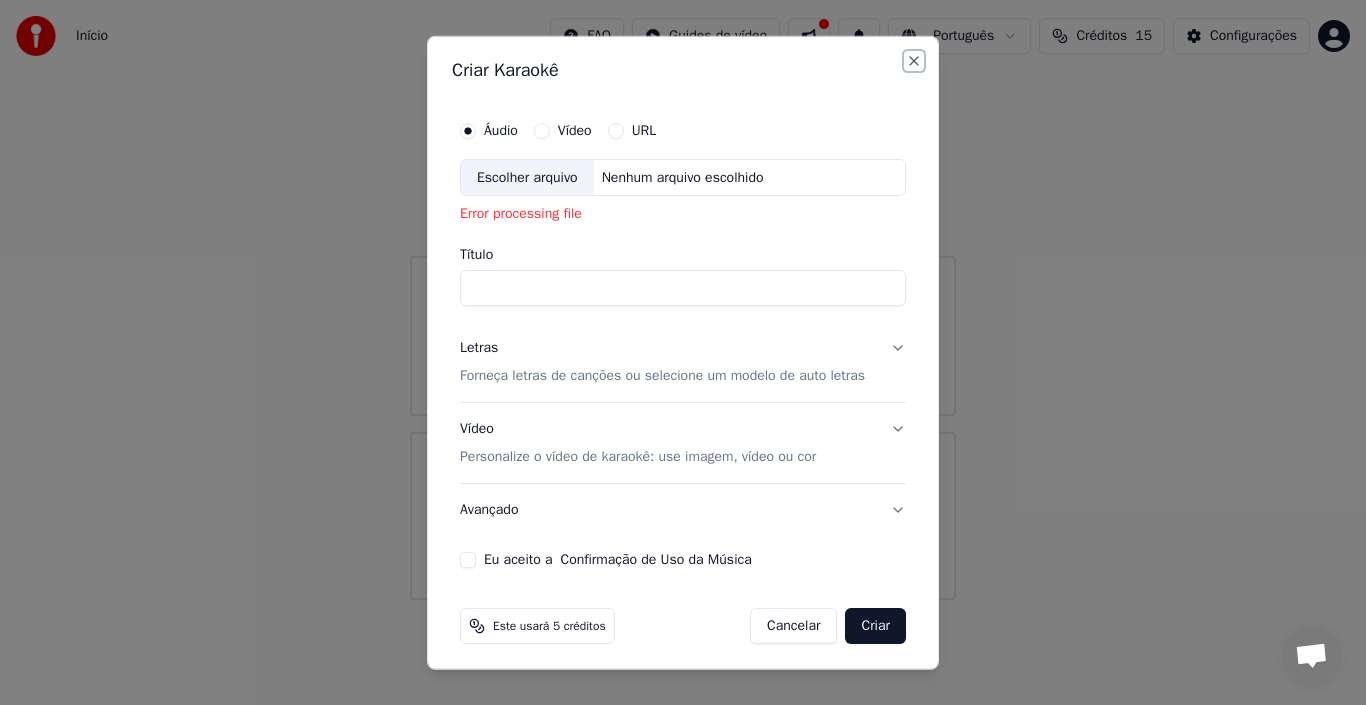 click on "Close" at bounding box center [914, 60] 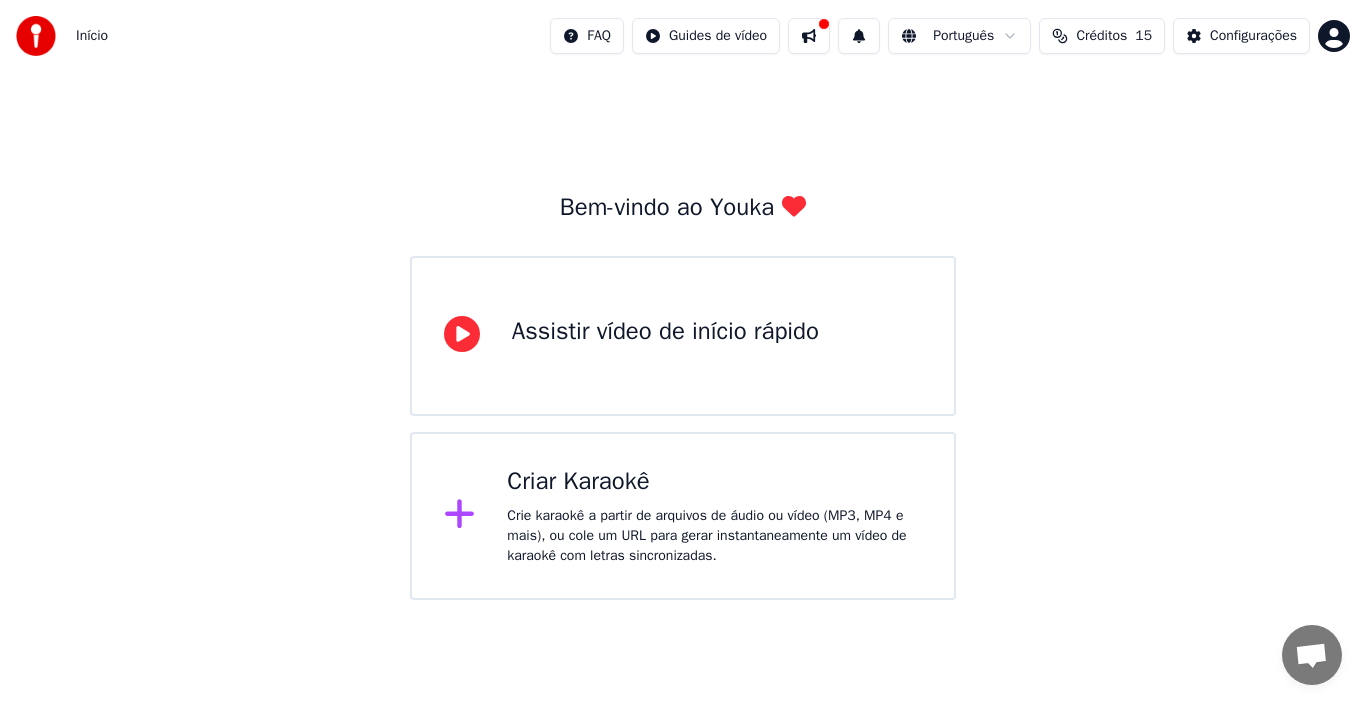click on "Bem-vindo ao Youka Assistir vídeo de início rápido Criar Karaokê Crie karaokê a partir de arquivos de áudio ou vídeo (MP3, MP4 e mais), ou cole um URL para gerar instantaneamente um vídeo de karaokê com letras sincronizadas." at bounding box center (683, 336) 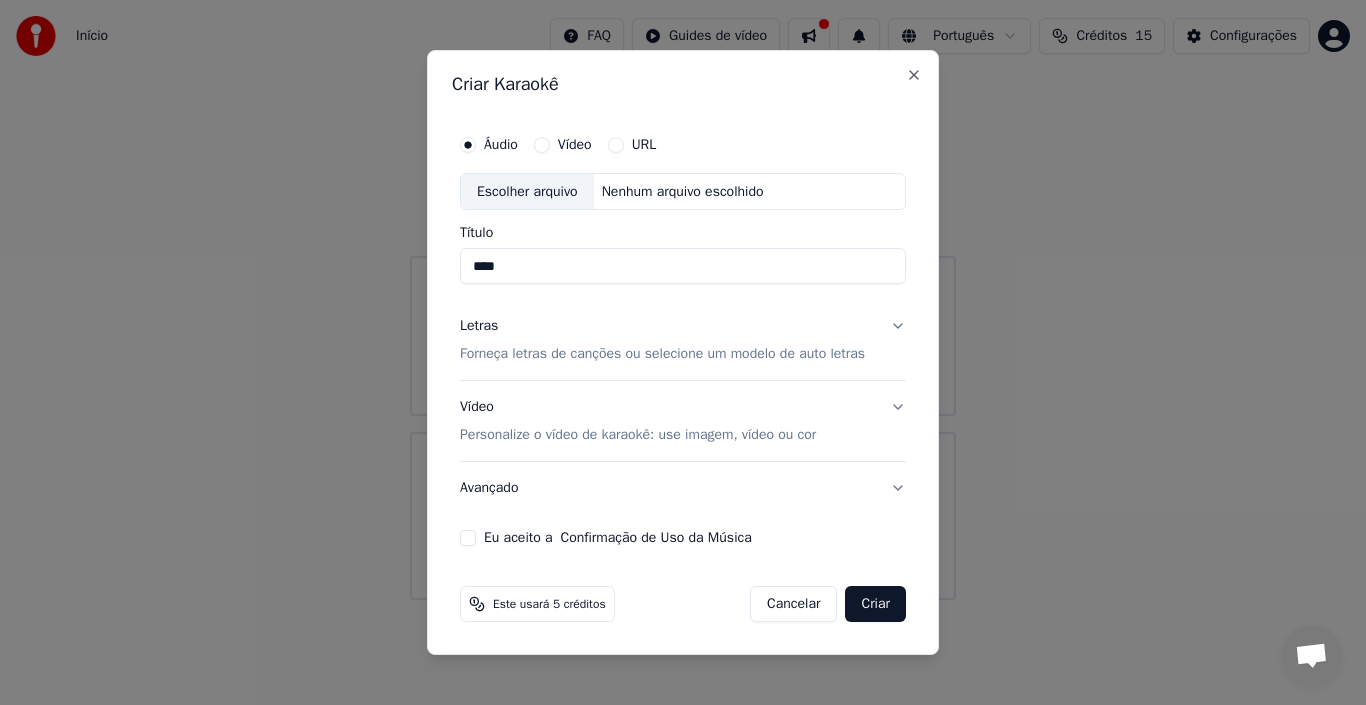 type on "****" 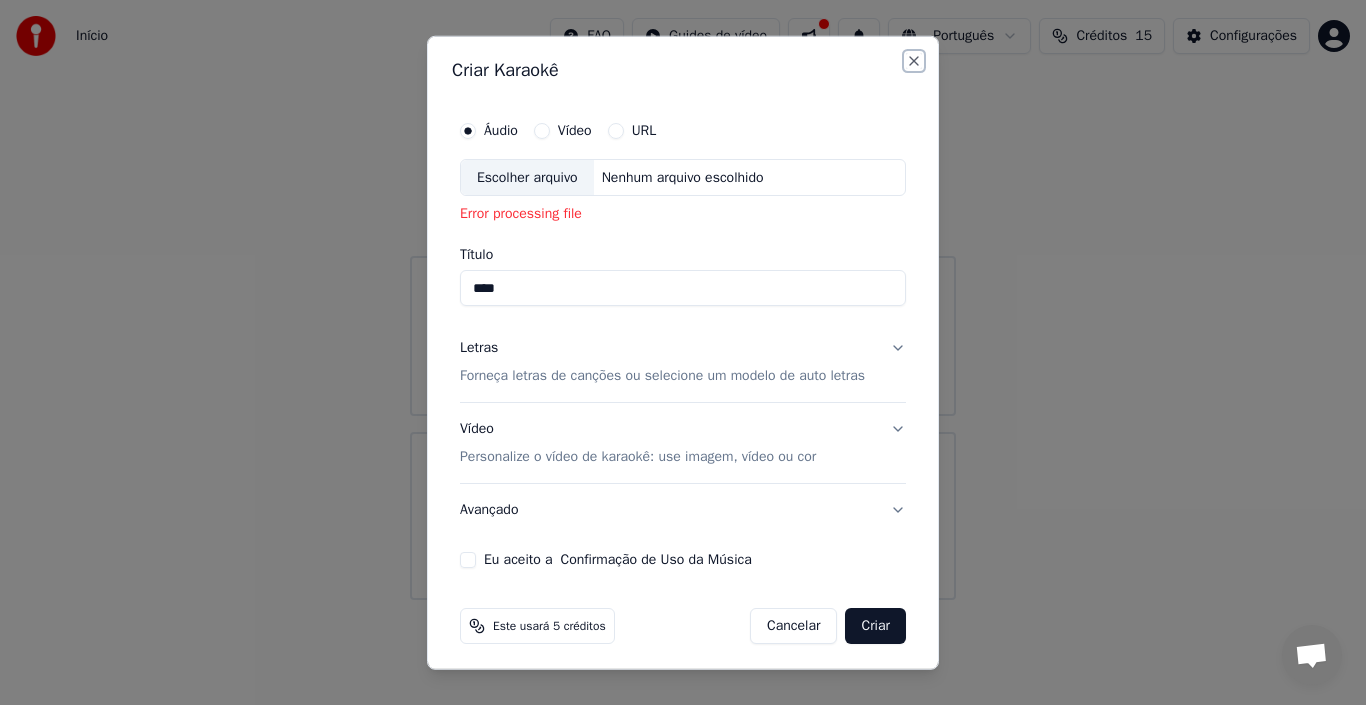 click on "Close" at bounding box center (914, 60) 